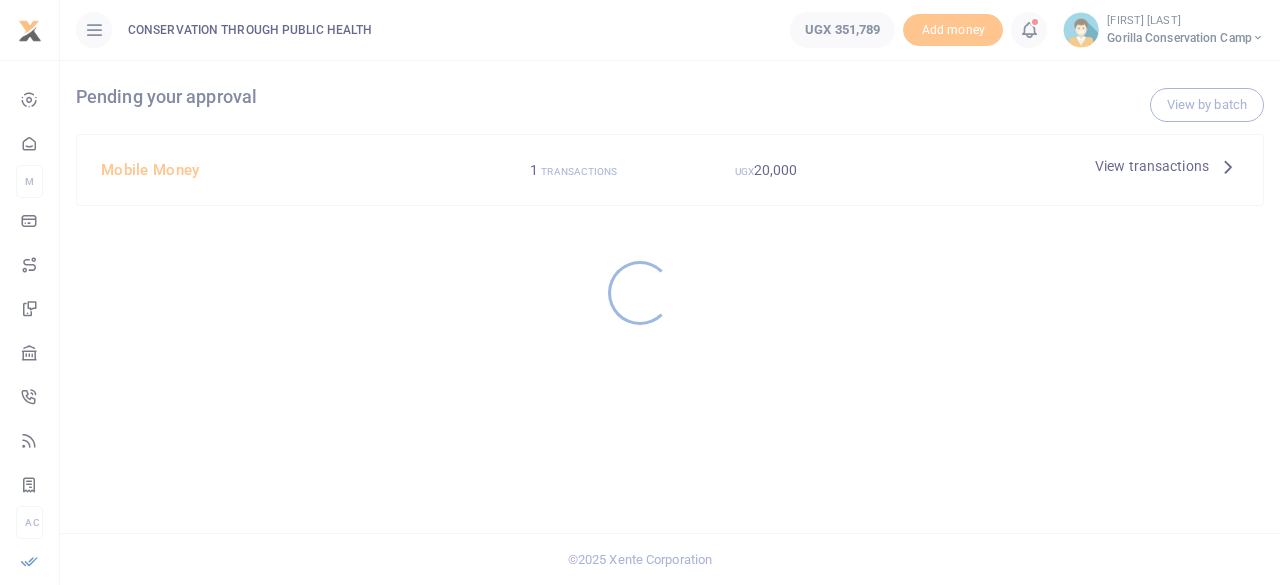 scroll, scrollTop: 0, scrollLeft: 0, axis: both 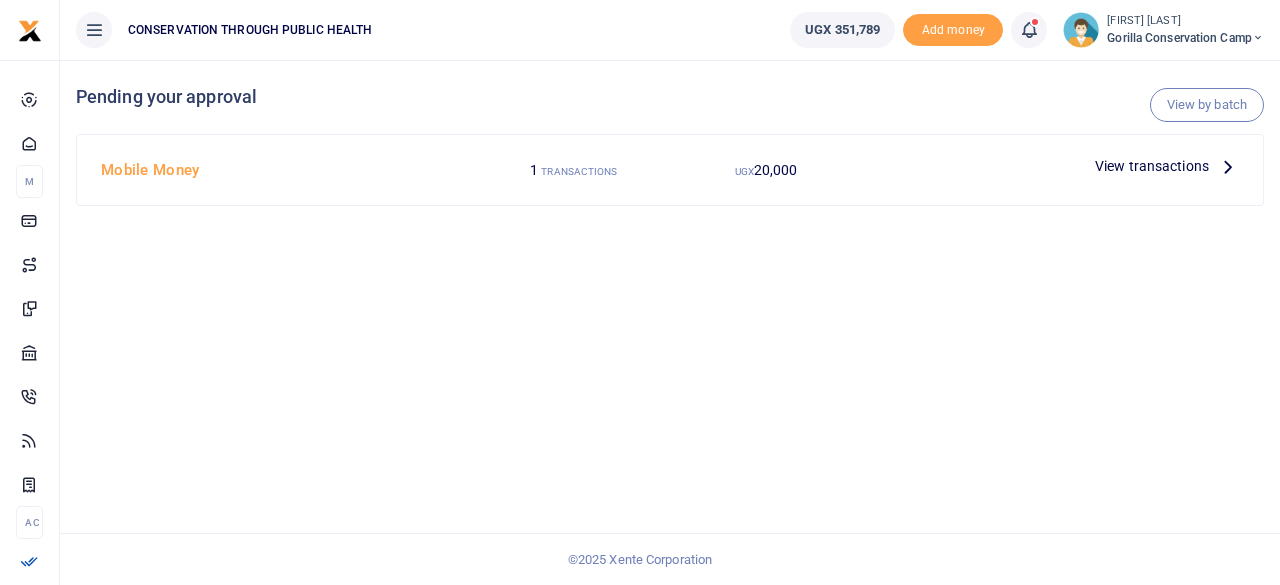 click on "Gorilla Conservation Camp" at bounding box center (1185, 38) 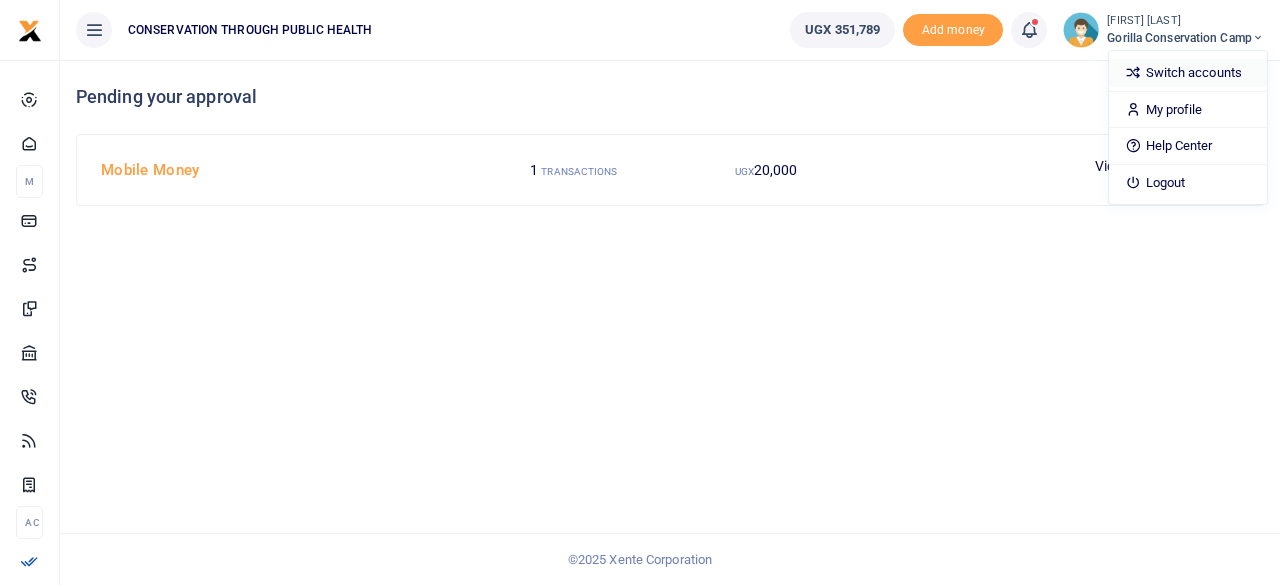 click on "Switch accounts" at bounding box center [1188, 73] 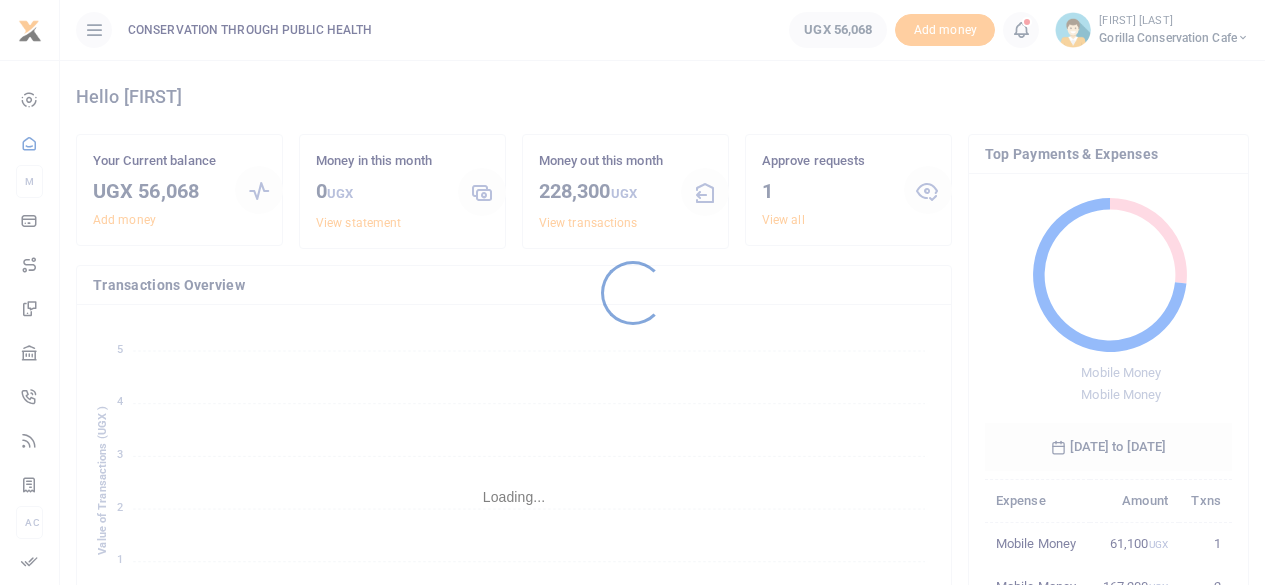 scroll, scrollTop: 0, scrollLeft: 0, axis: both 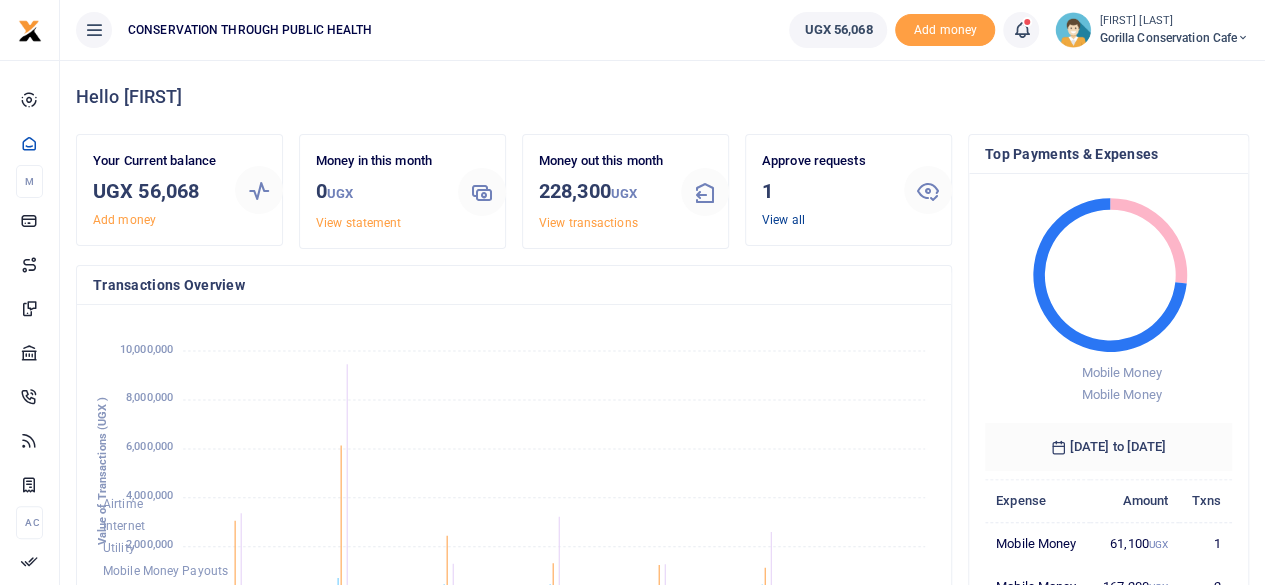 click on "View all" at bounding box center [783, 220] 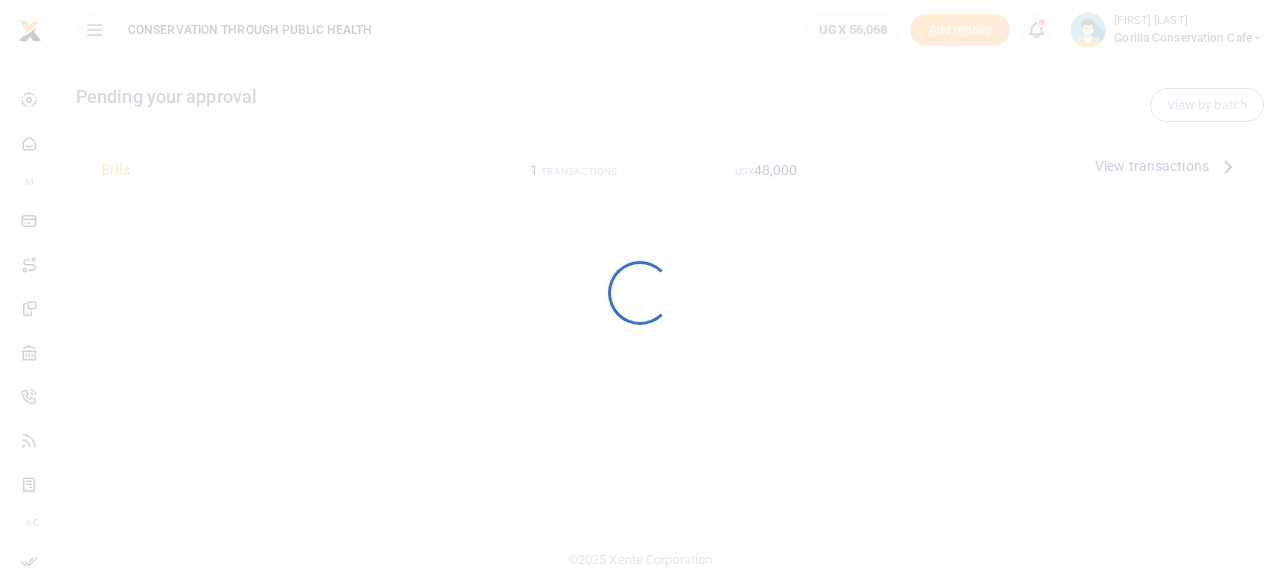 scroll, scrollTop: 0, scrollLeft: 0, axis: both 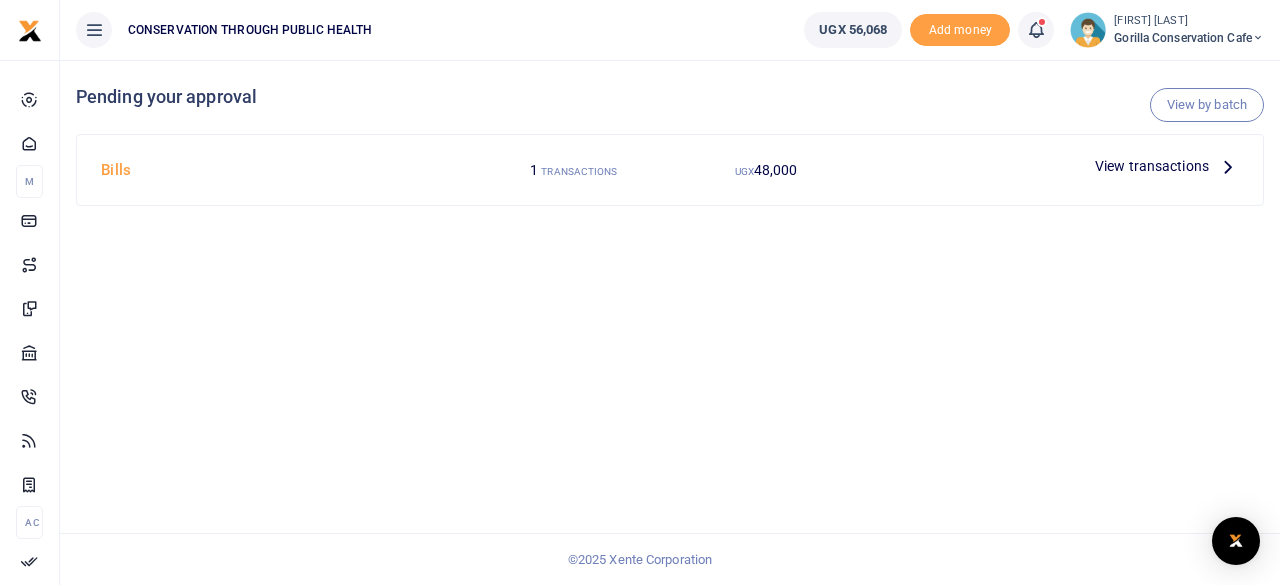 click at bounding box center [1228, 166] 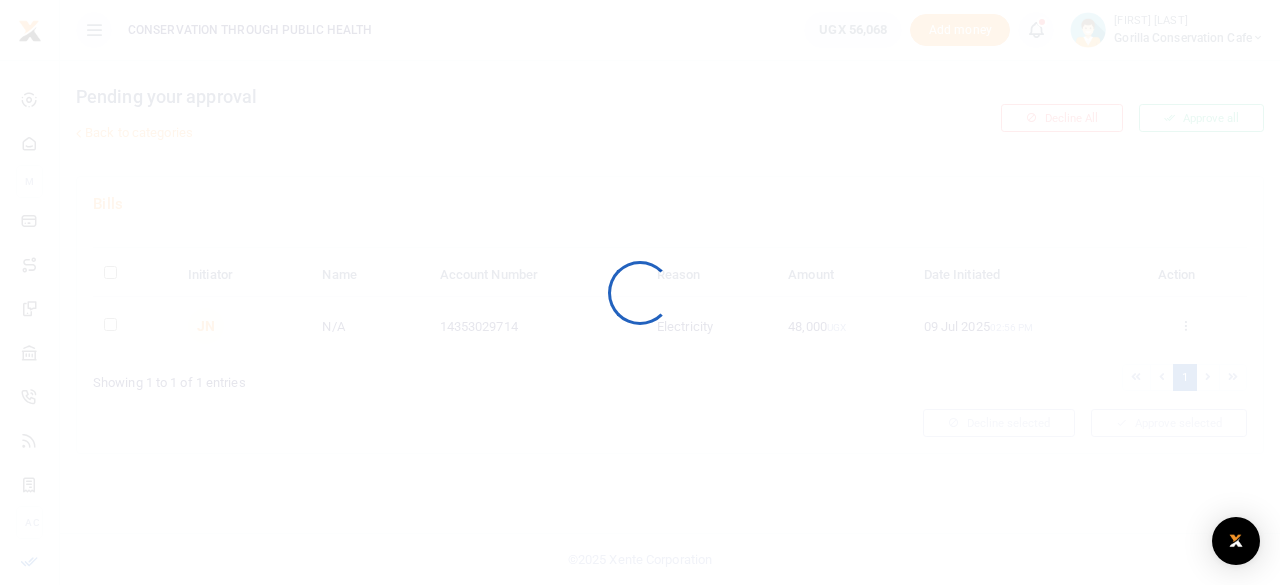 scroll, scrollTop: 0, scrollLeft: 0, axis: both 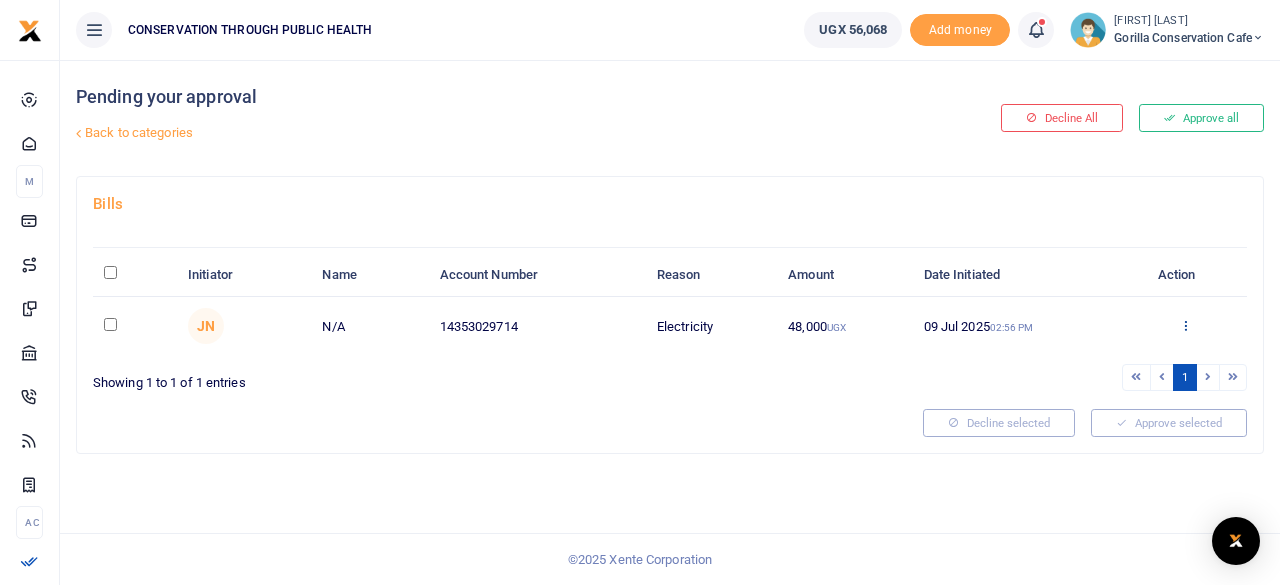 click at bounding box center [1185, 325] 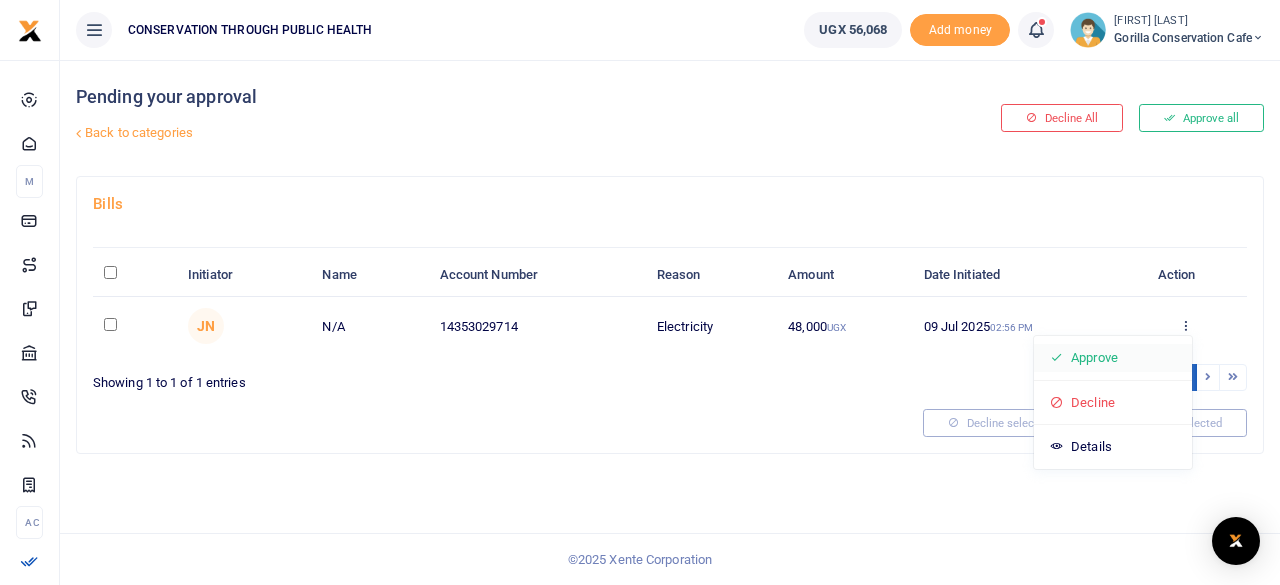 click on "Approve" at bounding box center (1113, 358) 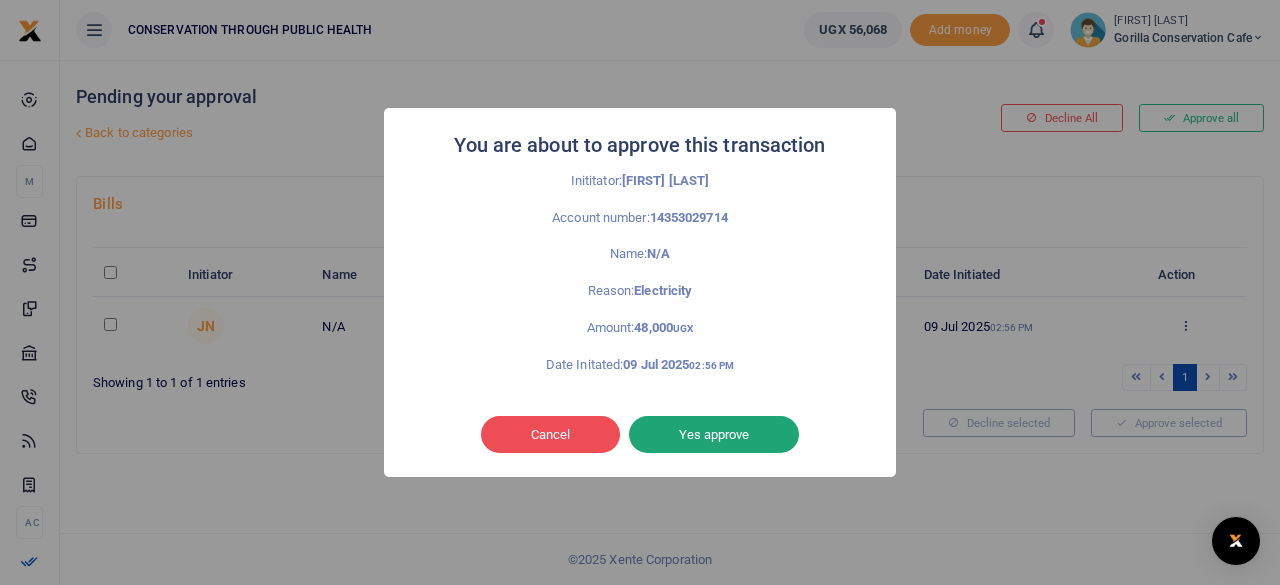 click on "Yes approve" at bounding box center [714, 435] 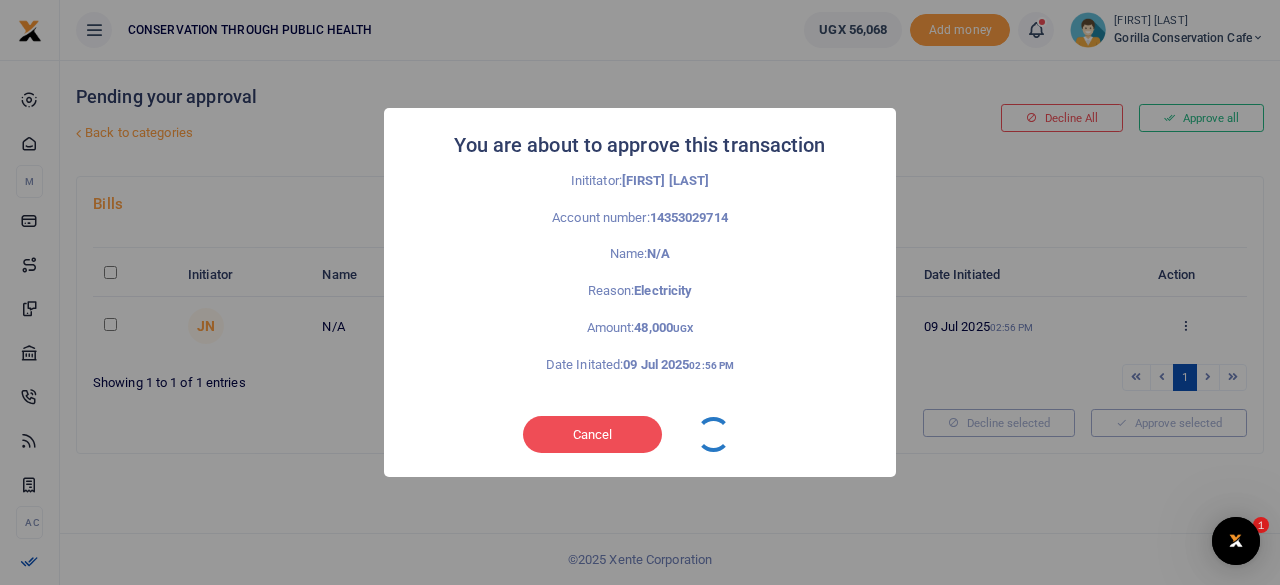 scroll, scrollTop: 0, scrollLeft: 0, axis: both 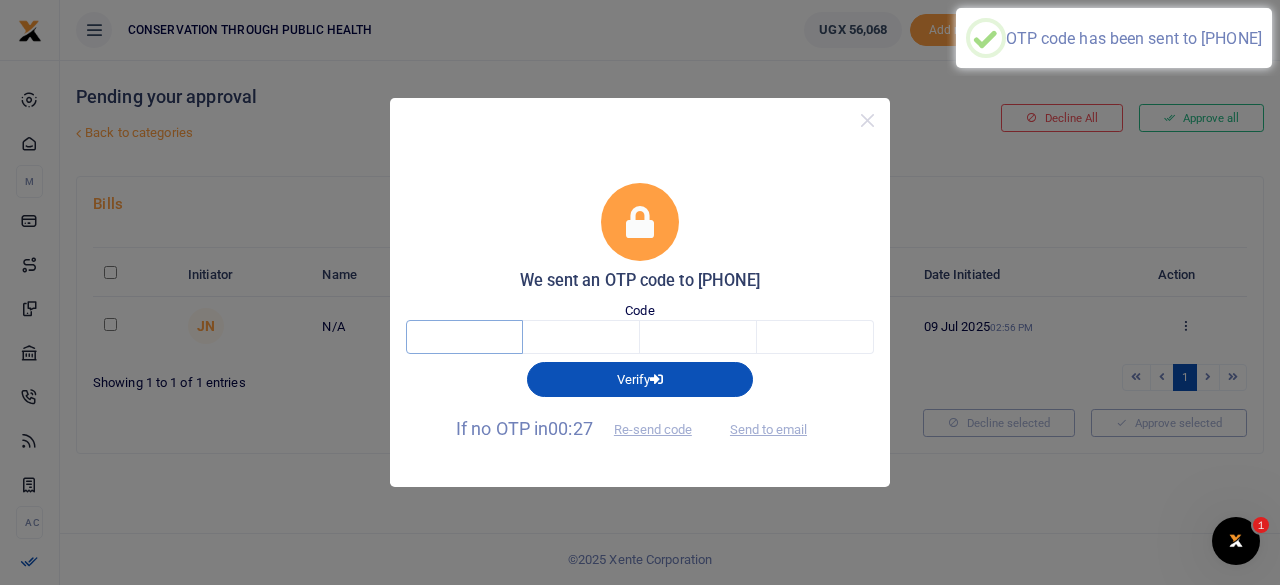 click at bounding box center [464, 337] 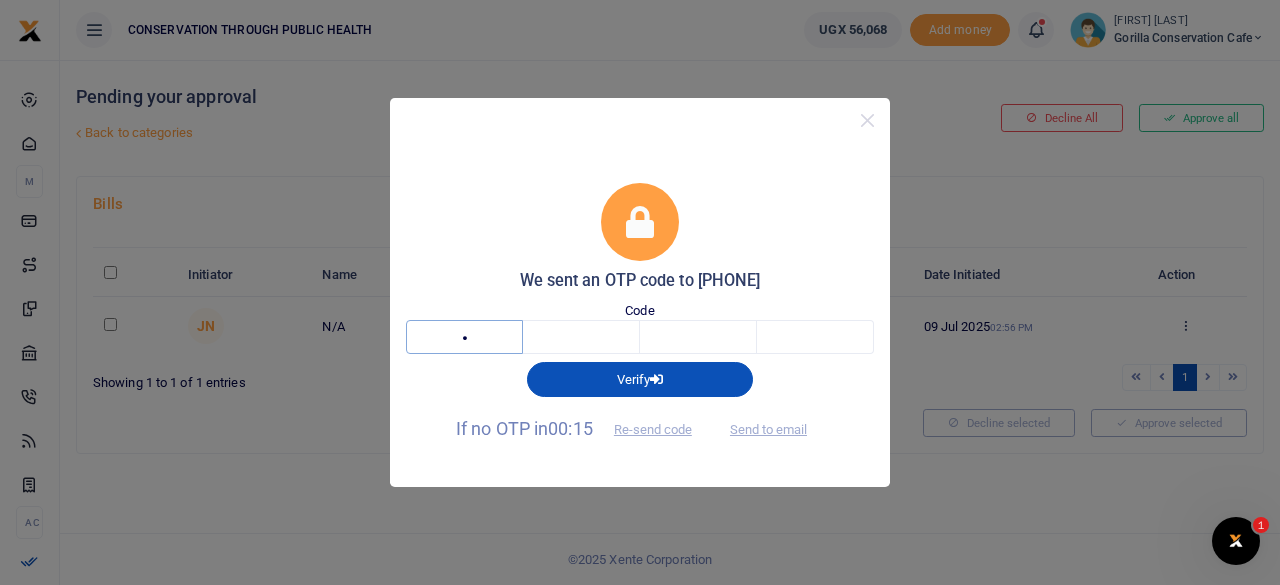 type on "7" 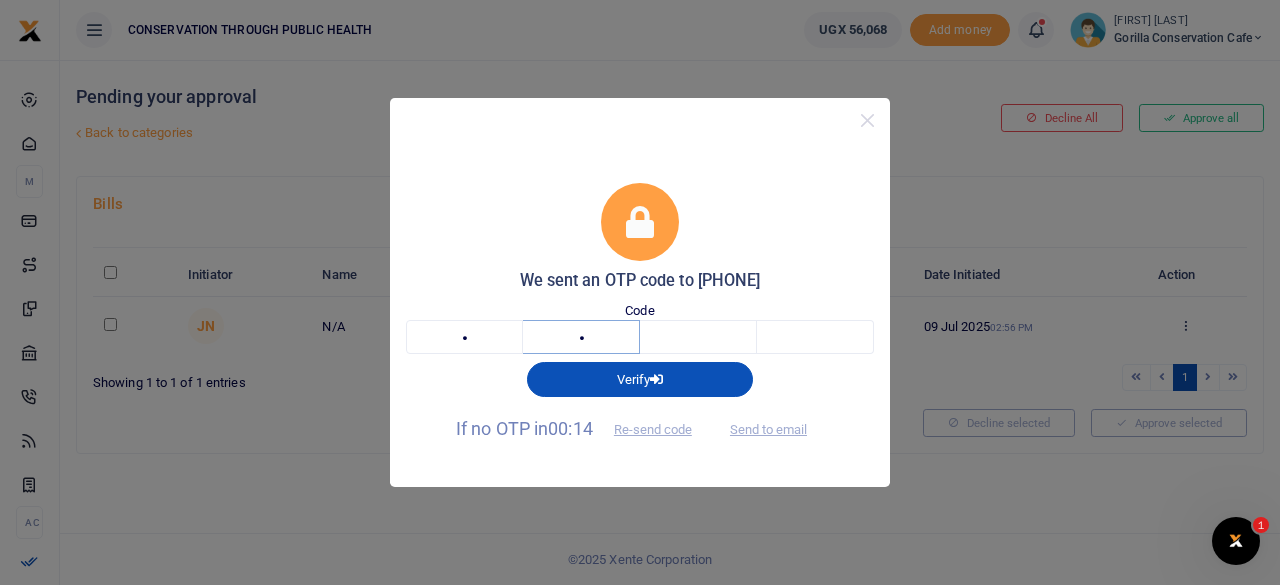 type on "4" 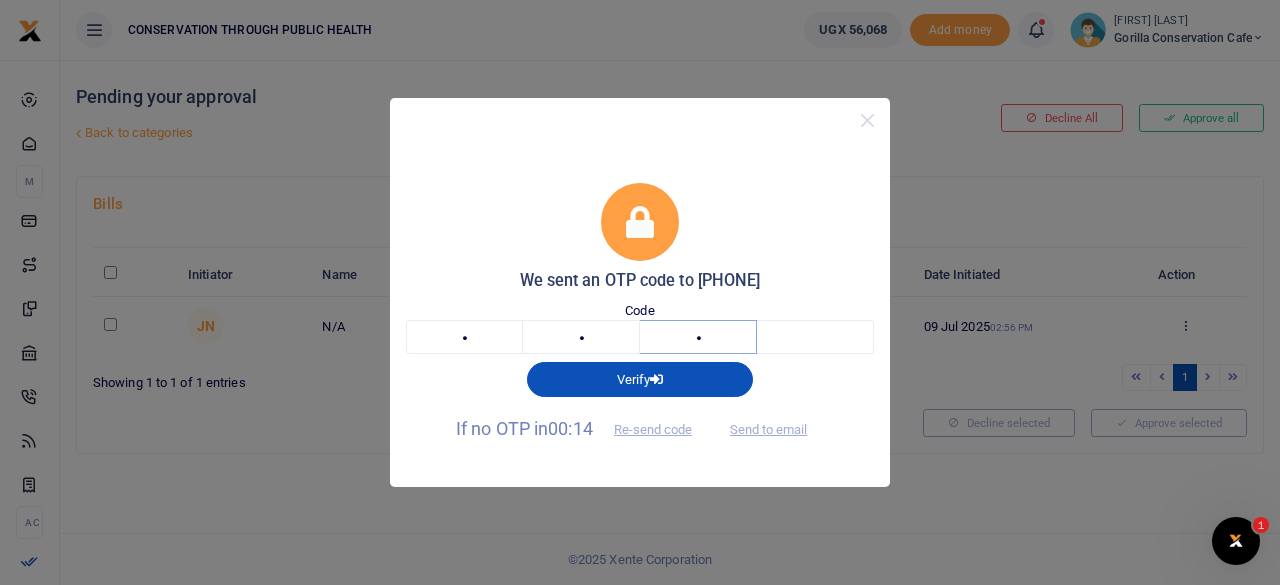 type on "4" 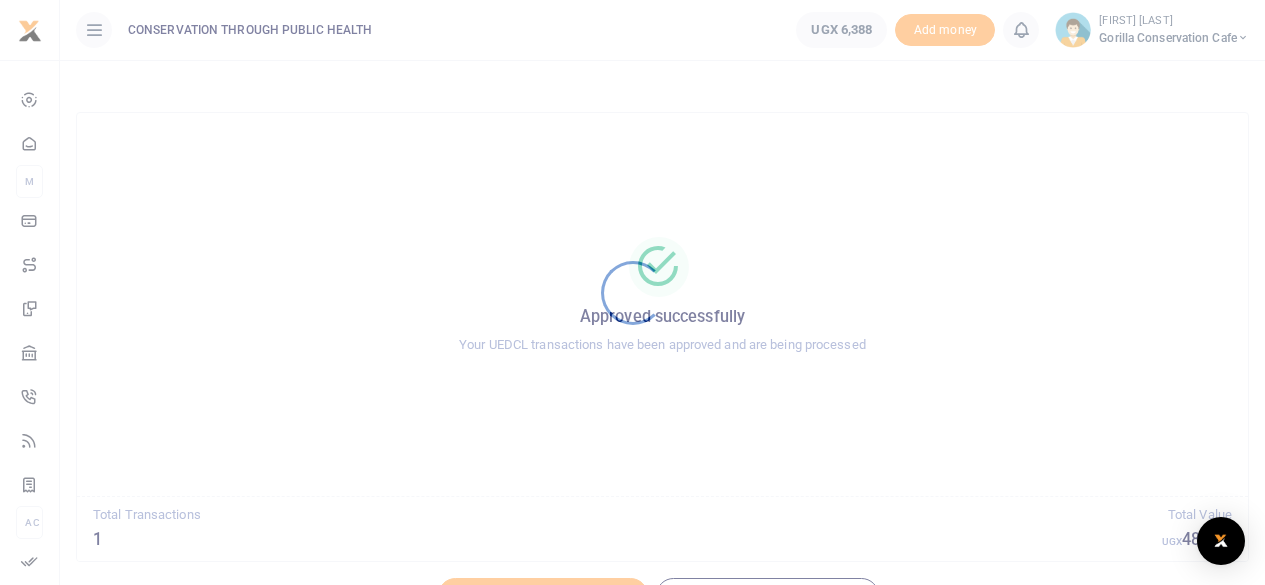 scroll, scrollTop: 0, scrollLeft: 0, axis: both 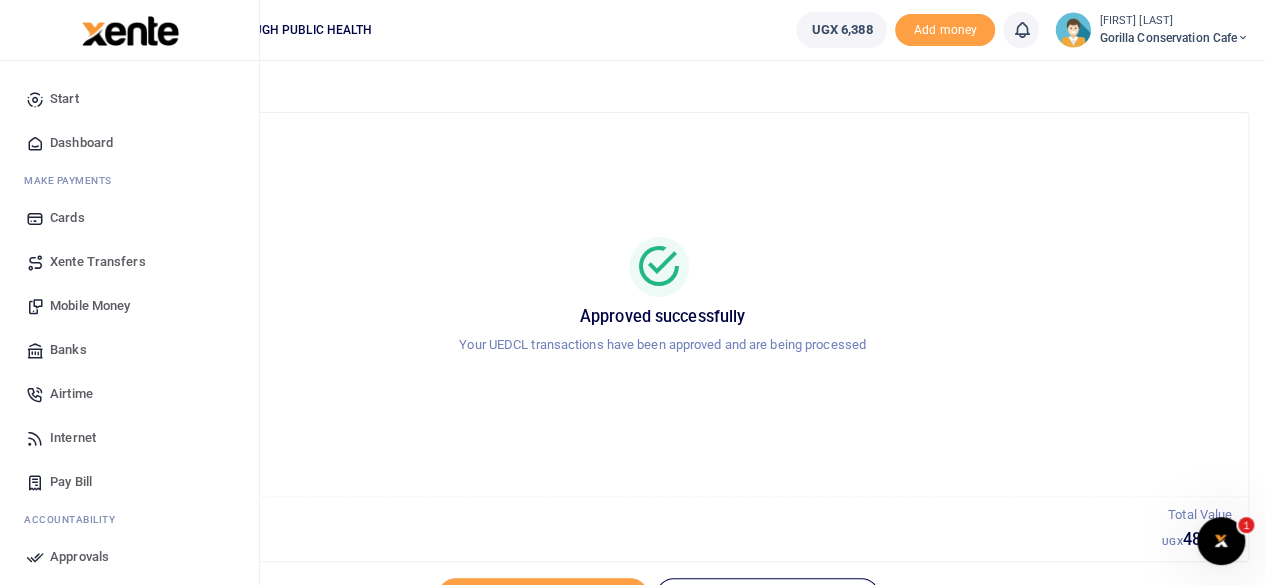 click on "Dashboard" at bounding box center [81, 143] 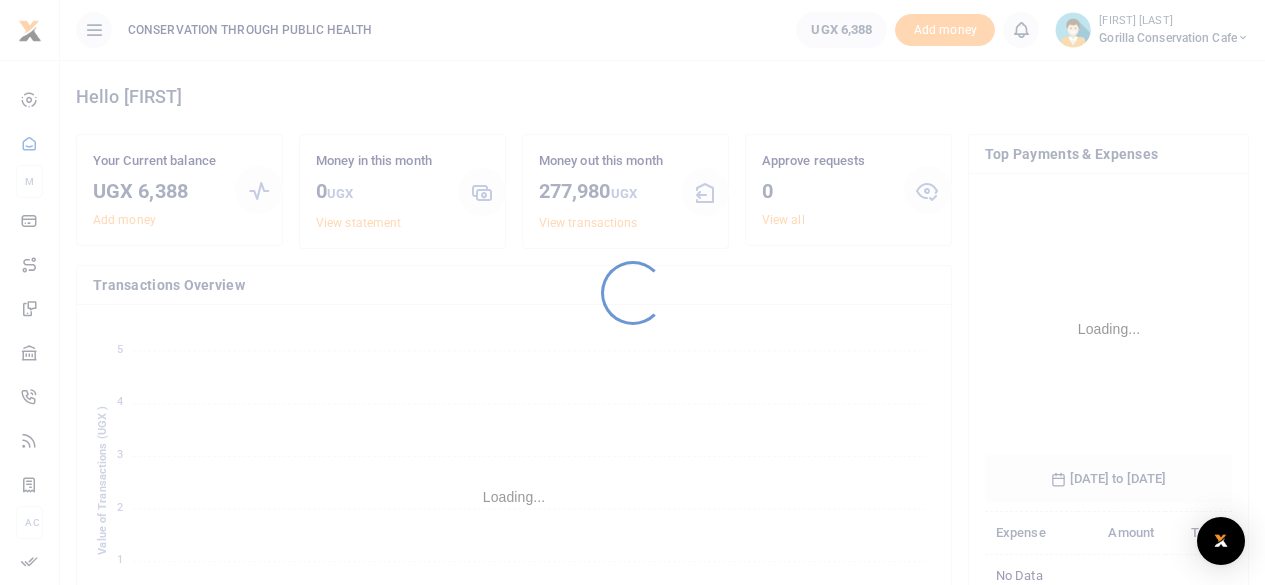 scroll, scrollTop: 0, scrollLeft: 0, axis: both 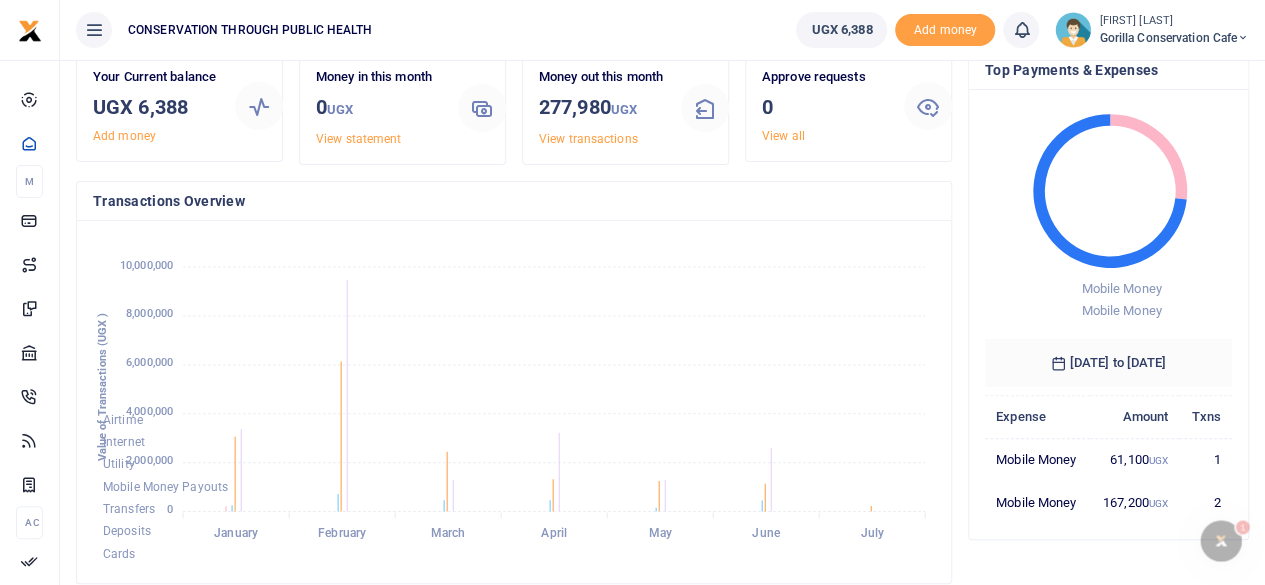 click on "Gorilla Conservation Cafe" at bounding box center (1174, 38) 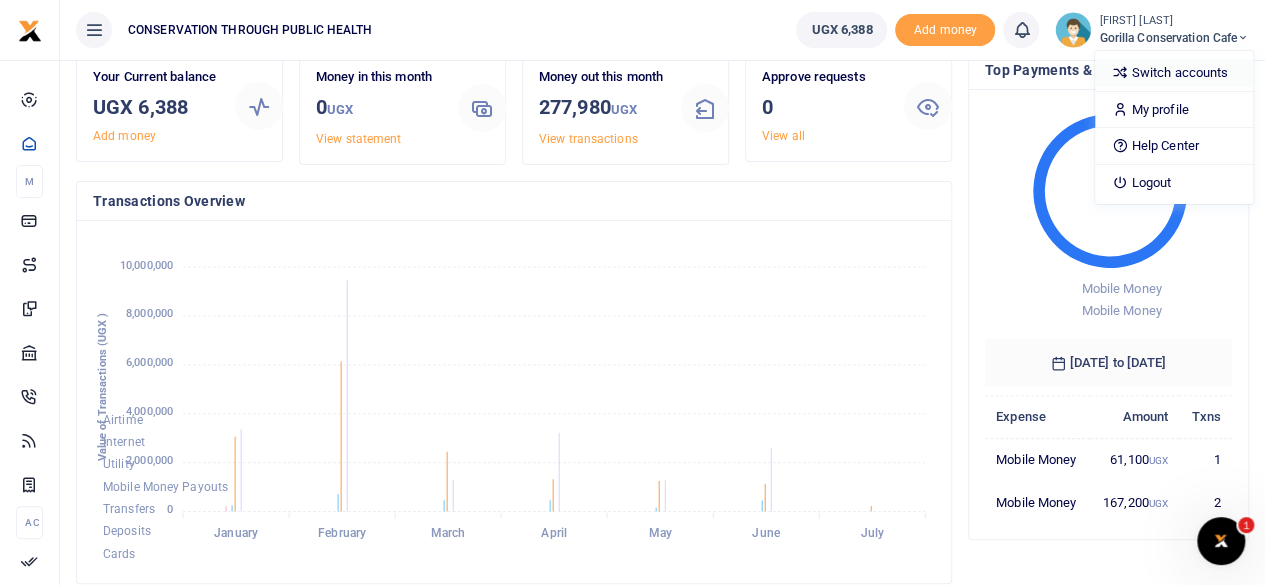 click on "Switch accounts" at bounding box center [1174, 73] 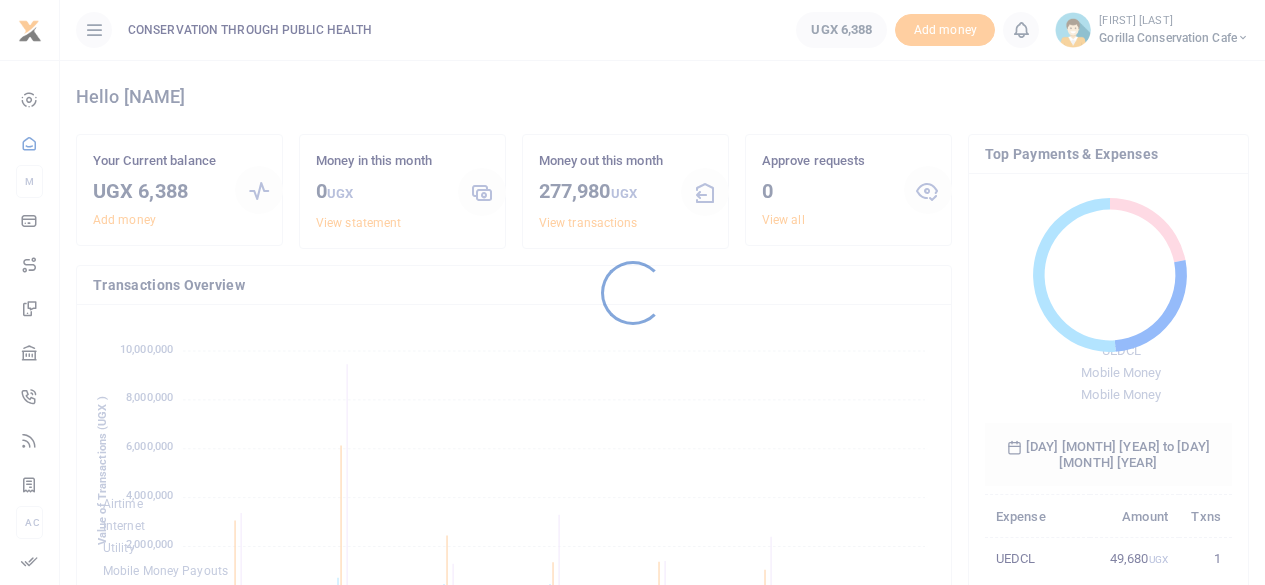 scroll, scrollTop: 0, scrollLeft: 0, axis: both 